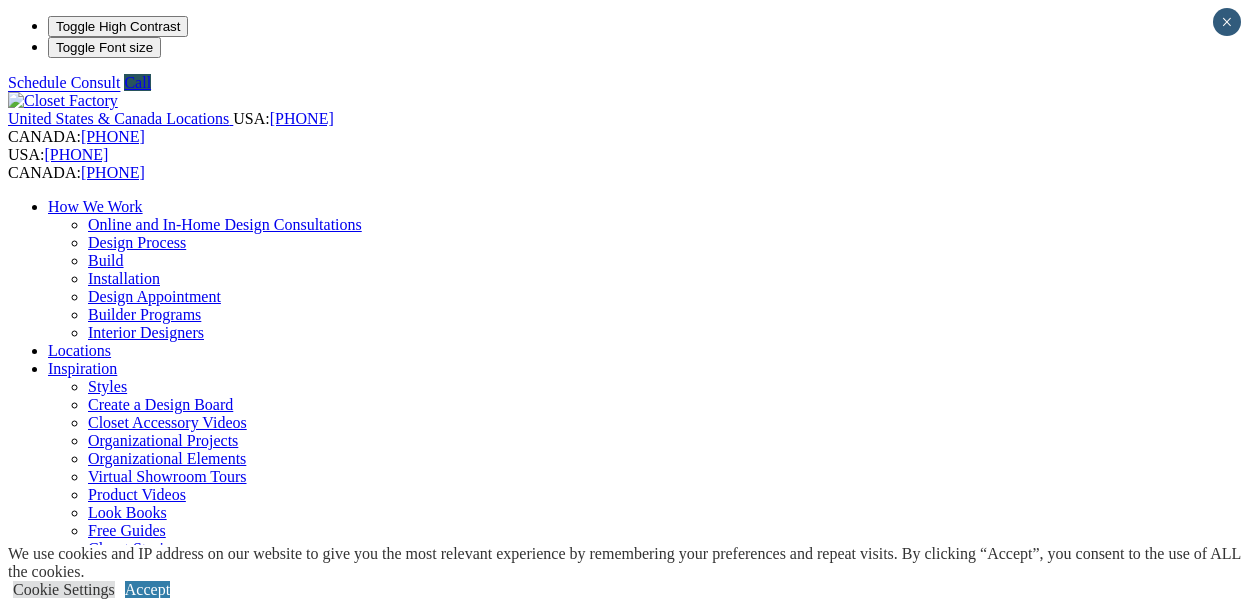 scroll, scrollTop: 0, scrollLeft: 0, axis: both 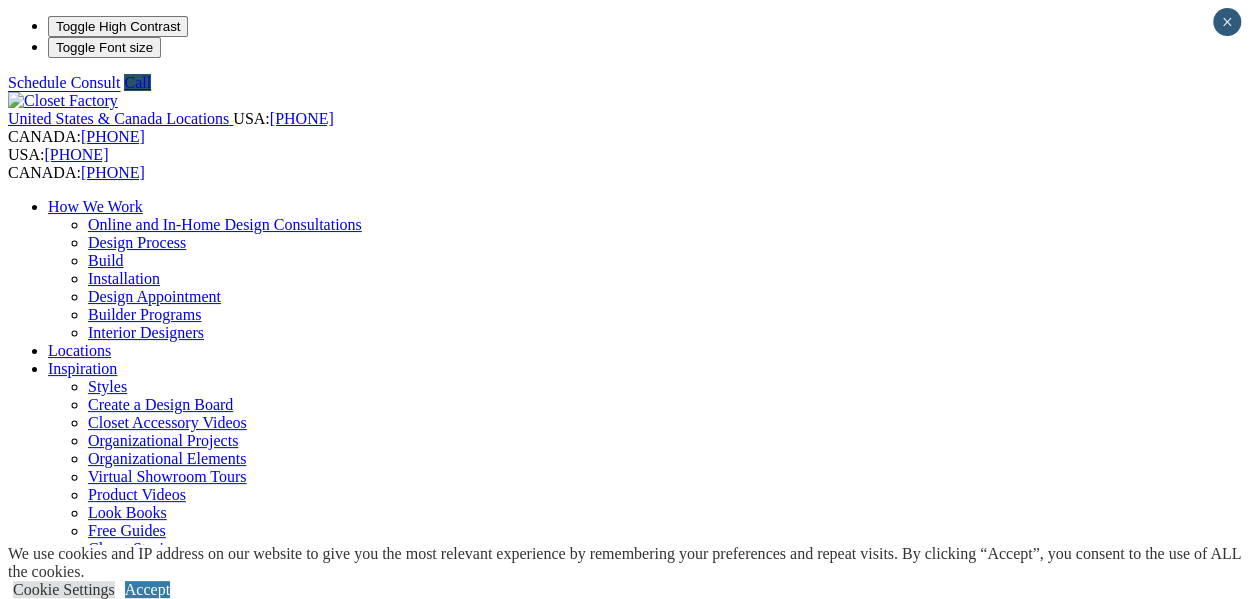 click on "Garage" at bounding box center [71, 1012] 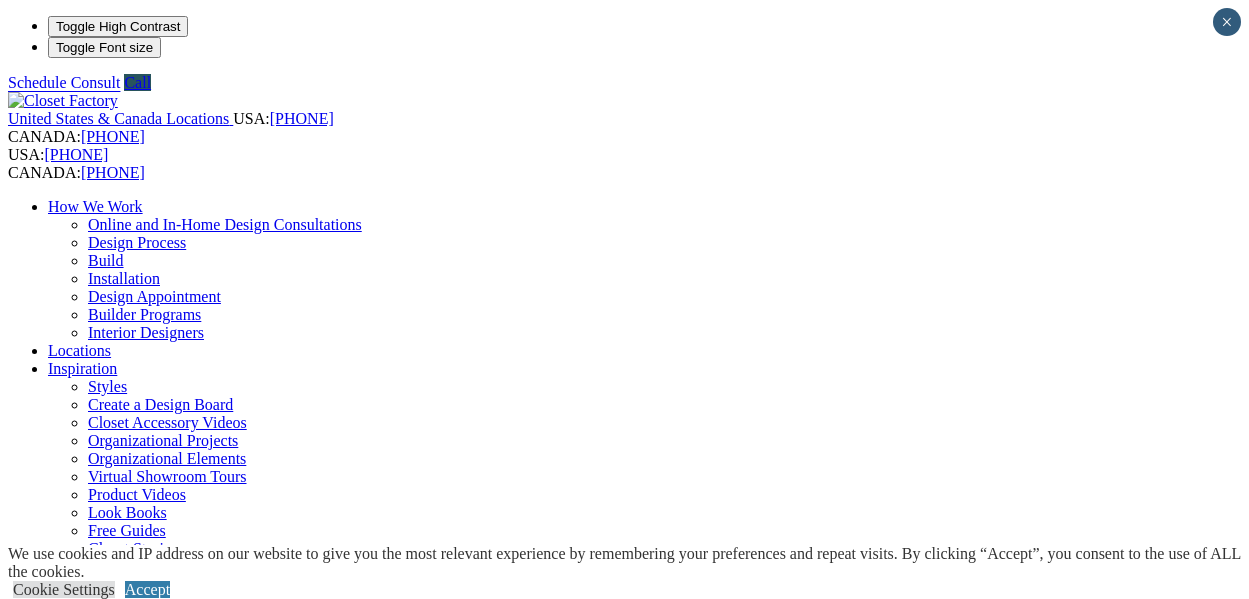 scroll, scrollTop: 0, scrollLeft: 0, axis: both 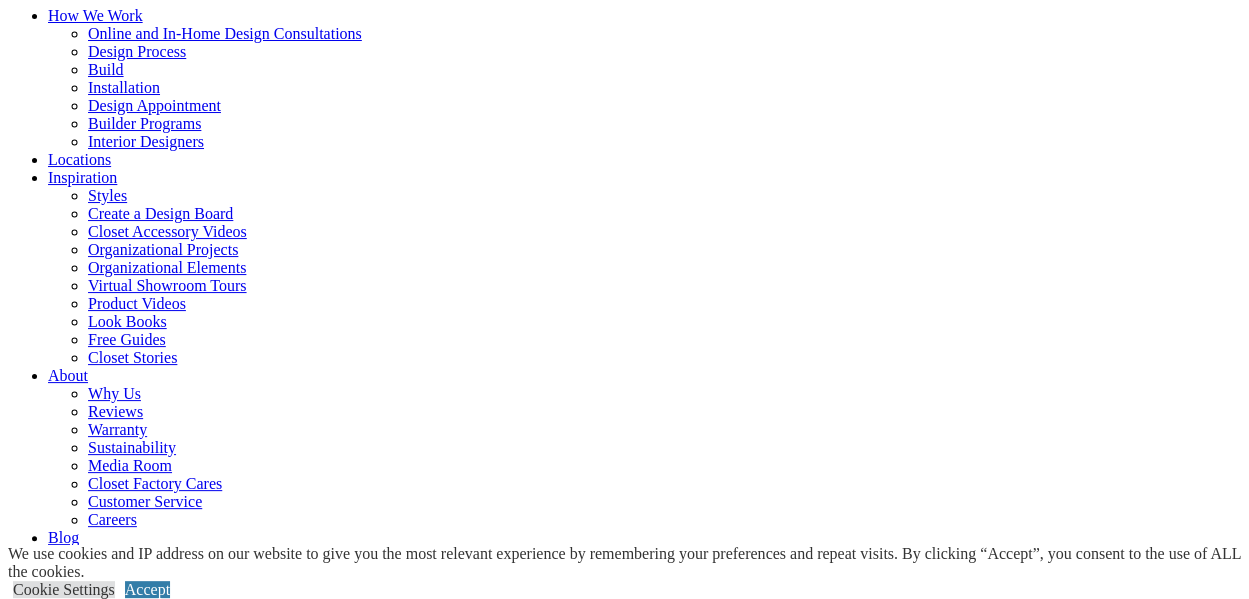 click on "Custom Garage Cabinets and Storage Solutions for the Ultimate Garage Makeover The garage is often the largest room in your home, so we created customized storage solutions for the ultimate in garage makeovers. An all-inclusive storage solution, our garage offering features three distinct lines of garage storage cabinets along with custom flooring and wall organization. This allows you to keep seasonal items close at hand, increase the value of your home by adding extra living and storage space, and eliminate the need for rented storage units. Creating custom cabinets for more than 35 years has made us the premiere authority for your garage storage needs. We offer many choices including uppers, bases, and tall and oversized cabinets that are easy to clean and provide added strength. A Garage Eliminates the need for off-site storage Organizes tools, sports equipment, and more Protects your floor from wear and tear Frees up space with built-in cabinetry Showcases your collections Man Caves for Work and Play" at bounding box center (624, 2557) 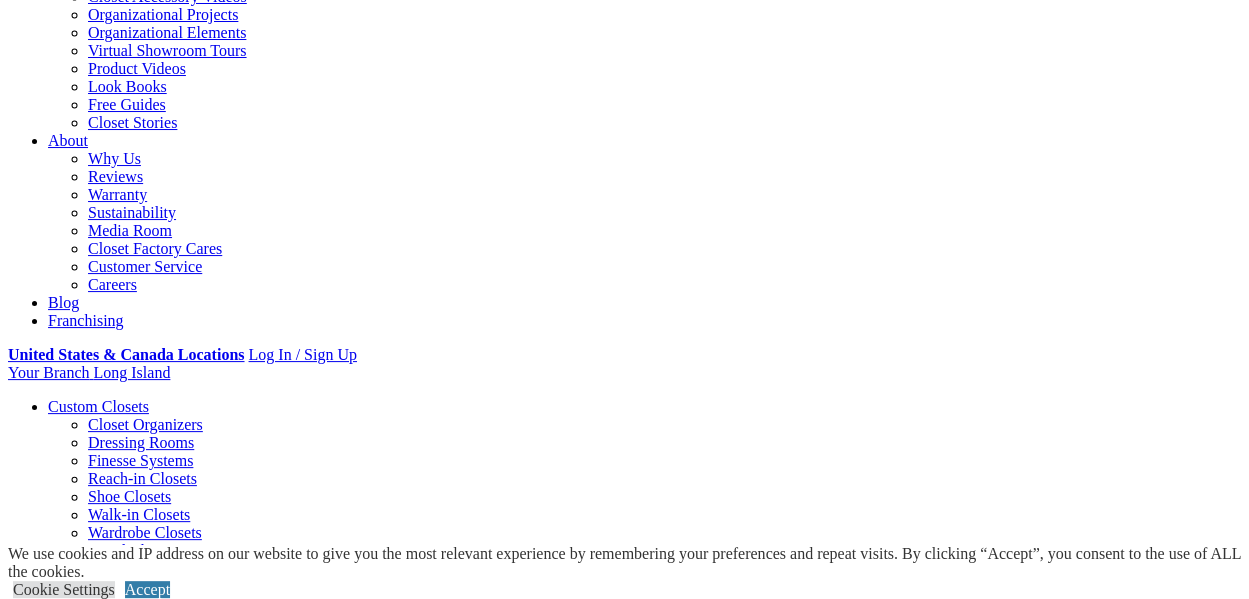 scroll, scrollTop: 0, scrollLeft: 0, axis: both 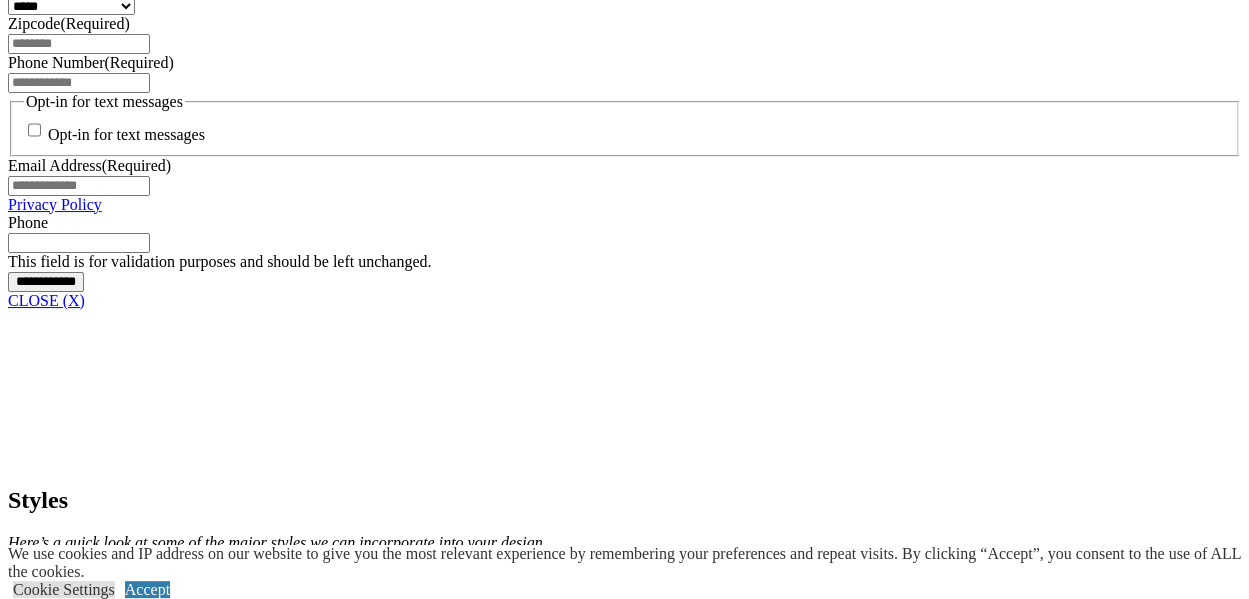 click at bounding box center (164, -201) 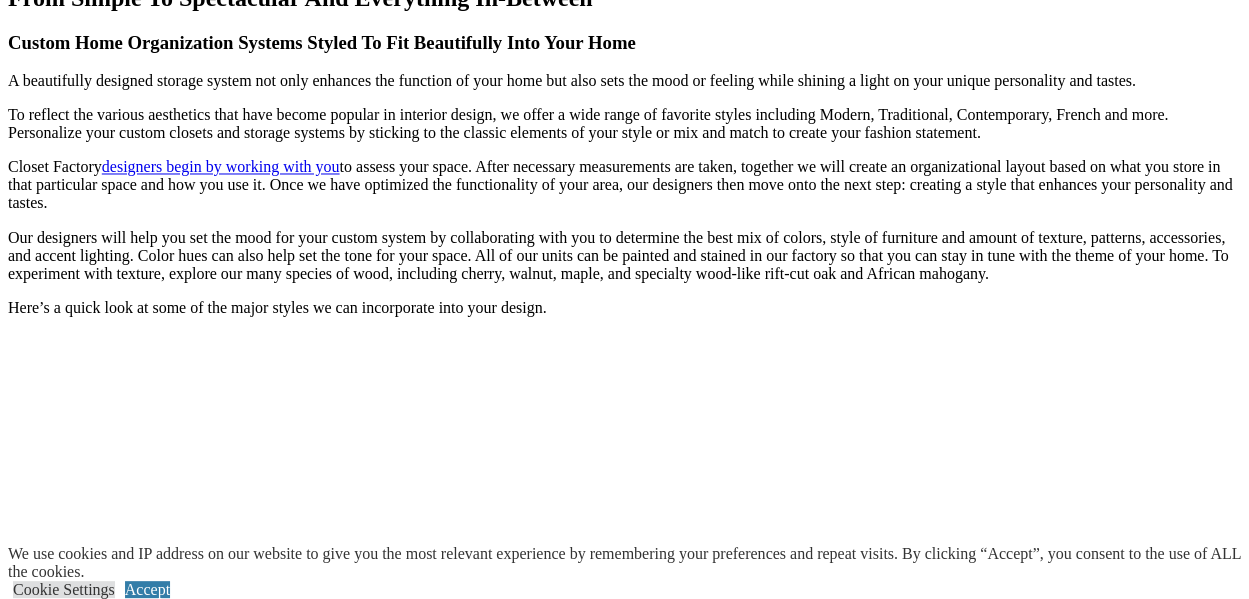 scroll, scrollTop: 1639, scrollLeft: 0, axis: vertical 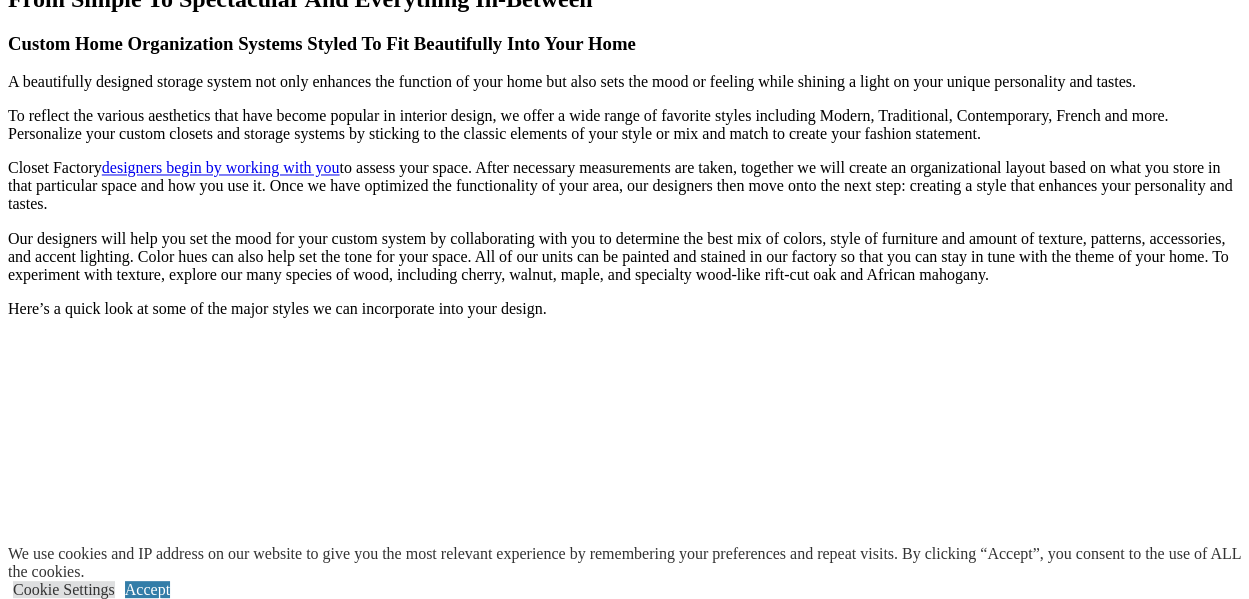 click on "Garage" at bounding box center [71, -627] 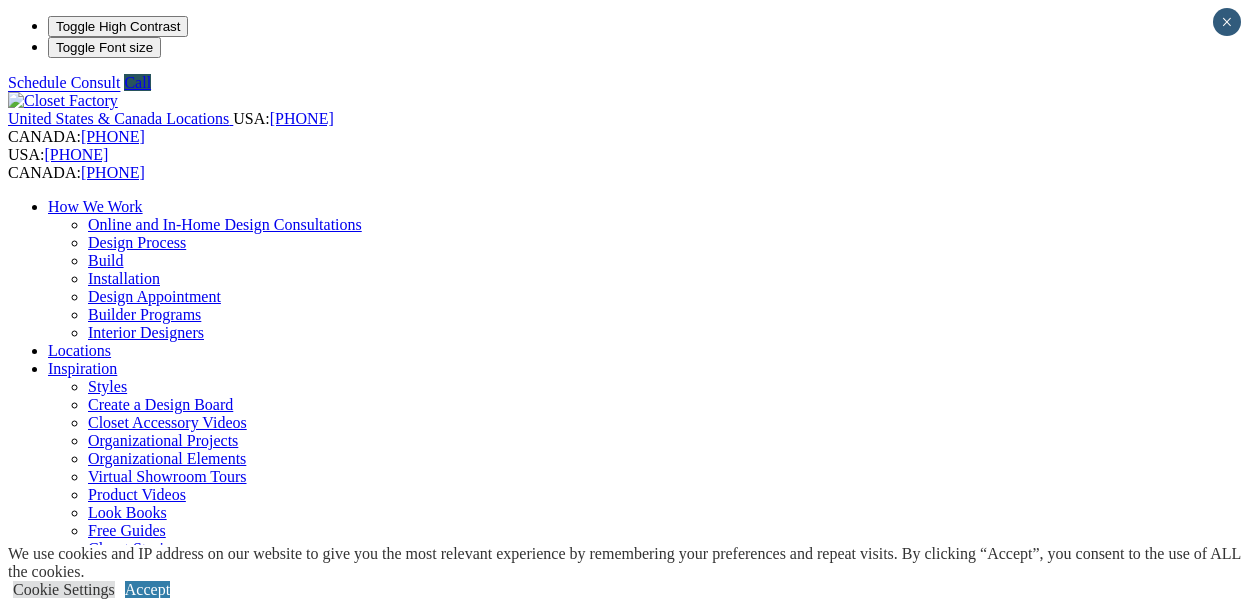 scroll, scrollTop: 0, scrollLeft: 0, axis: both 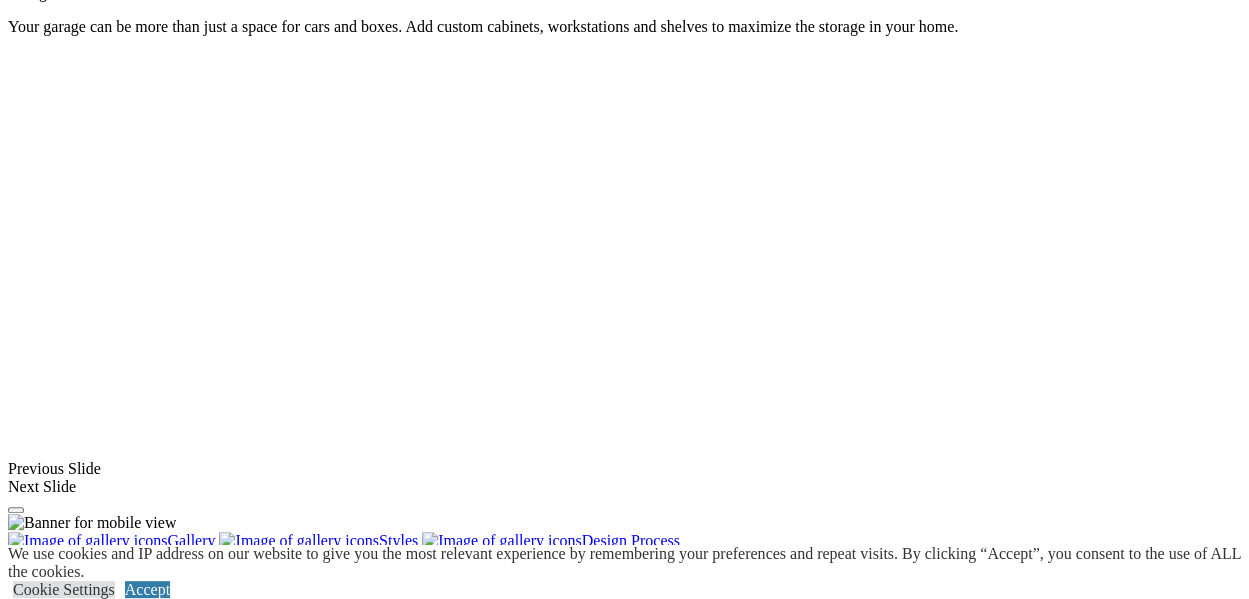 click at bounding box center (779, 1435) 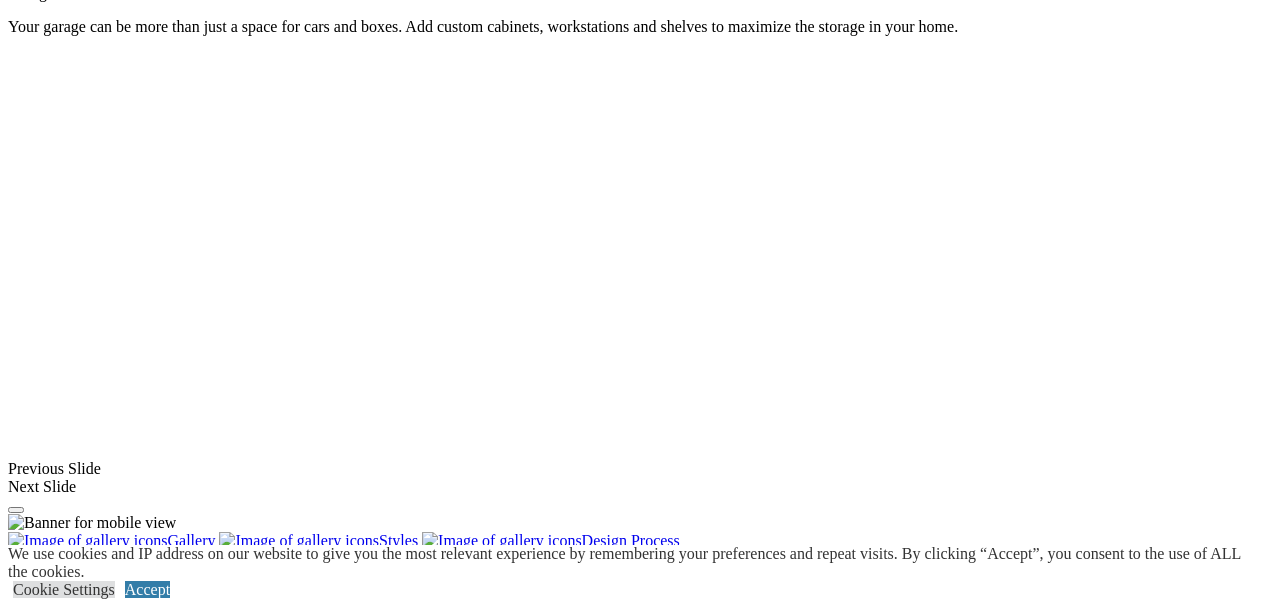 click at bounding box center (8, 34541) 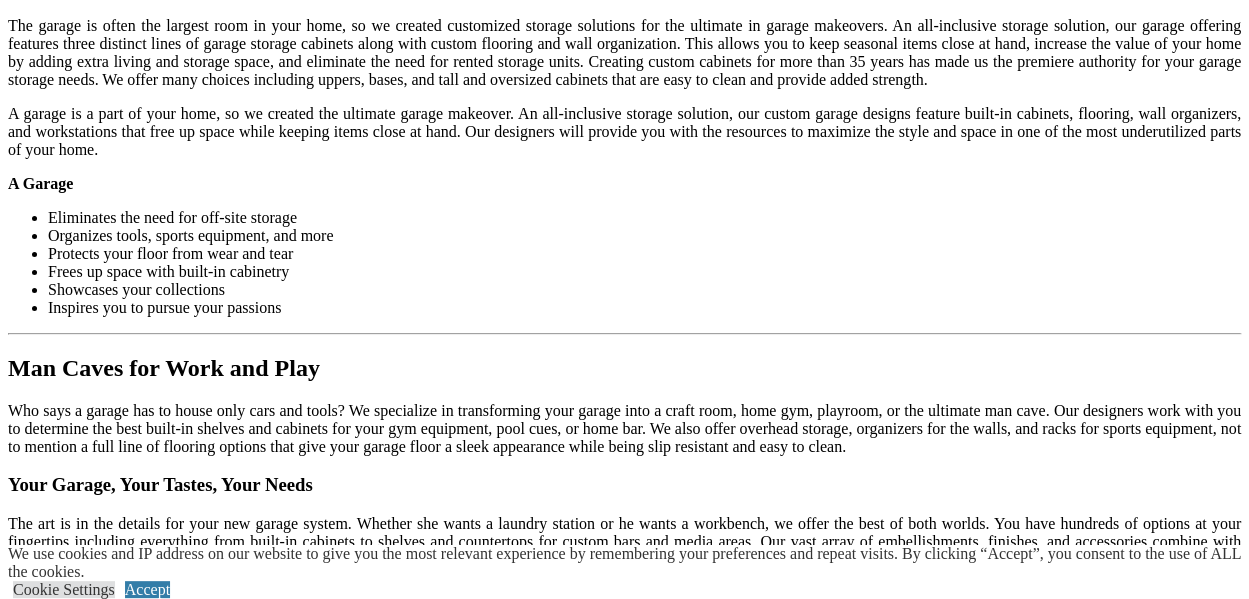 scroll, scrollTop: 2034, scrollLeft: 0, axis: vertical 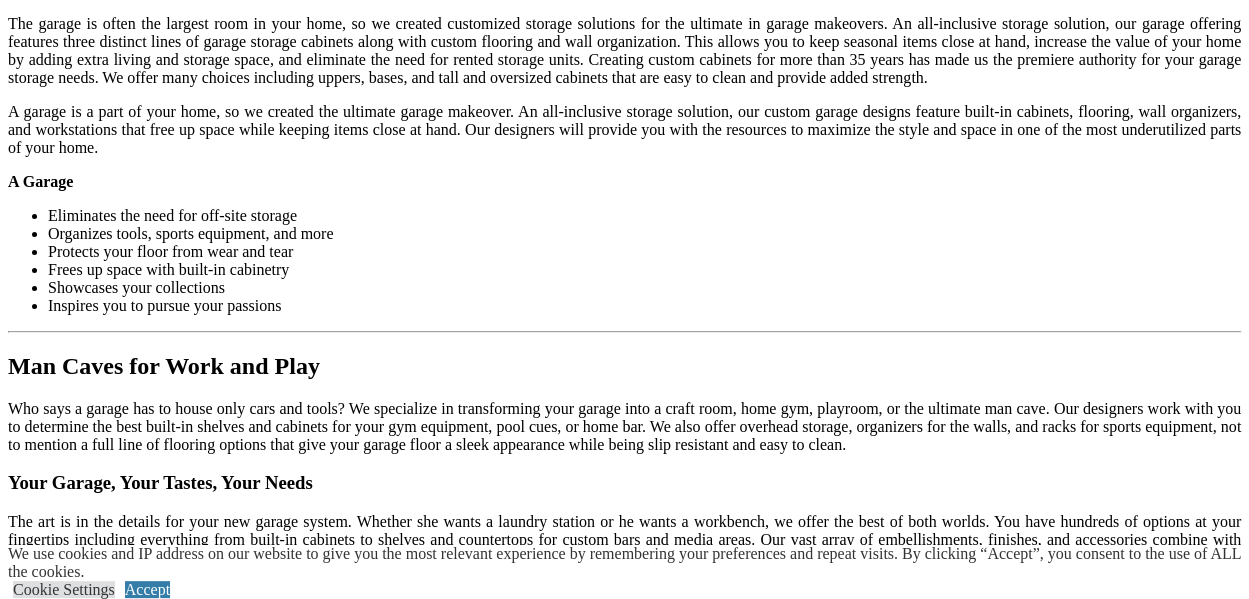 click on "Load More" at bounding box center [44, 1507] 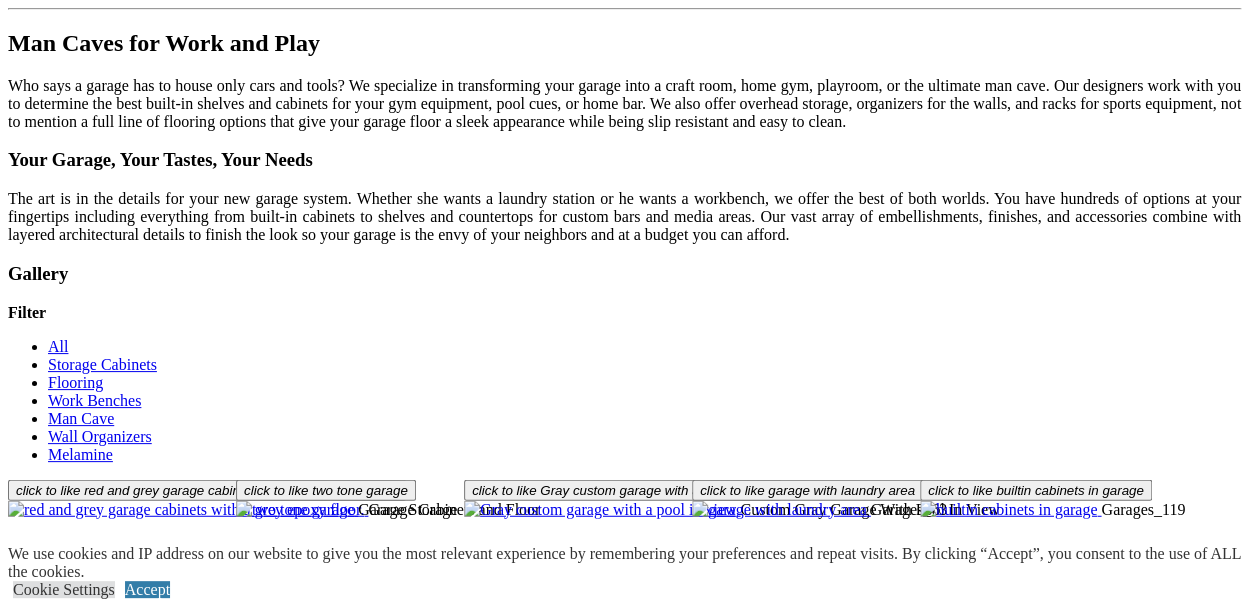 scroll, scrollTop: 2358, scrollLeft: 0, axis: vertical 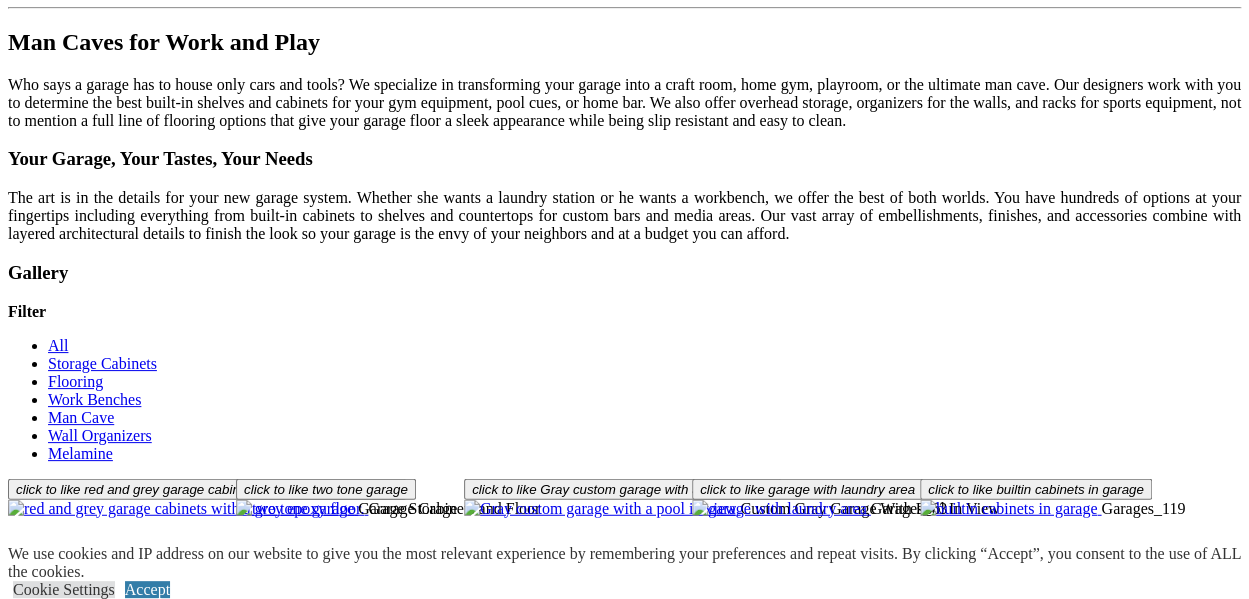 click on "Load More" at bounding box center (44, 1531) 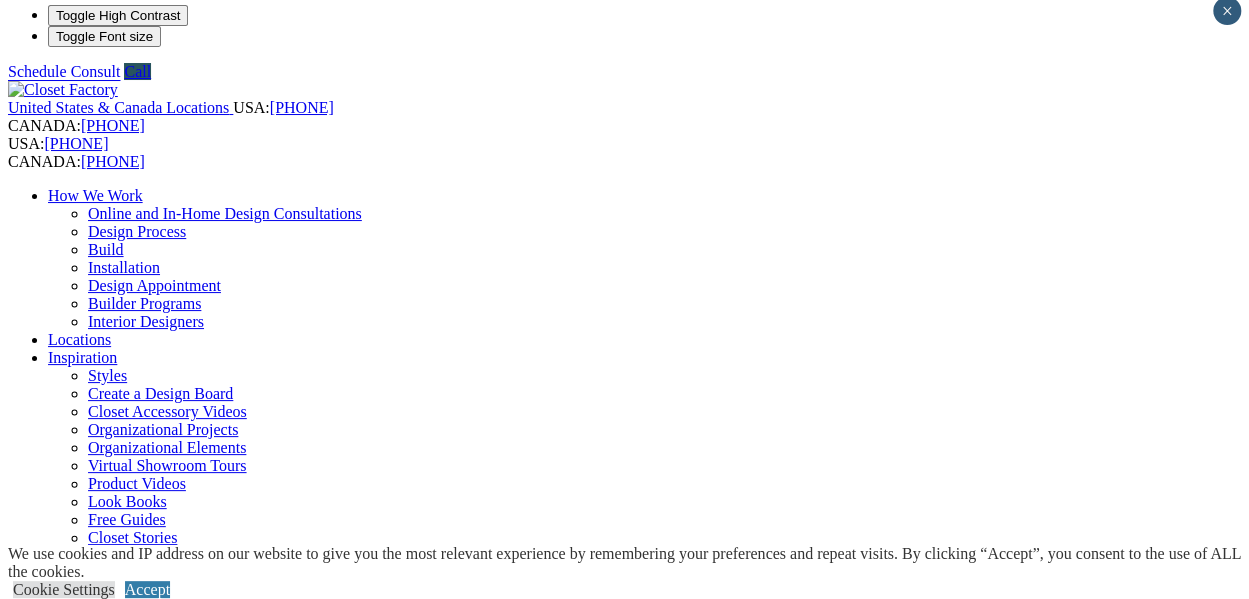 scroll, scrollTop: 0, scrollLeft: 0, axis: both 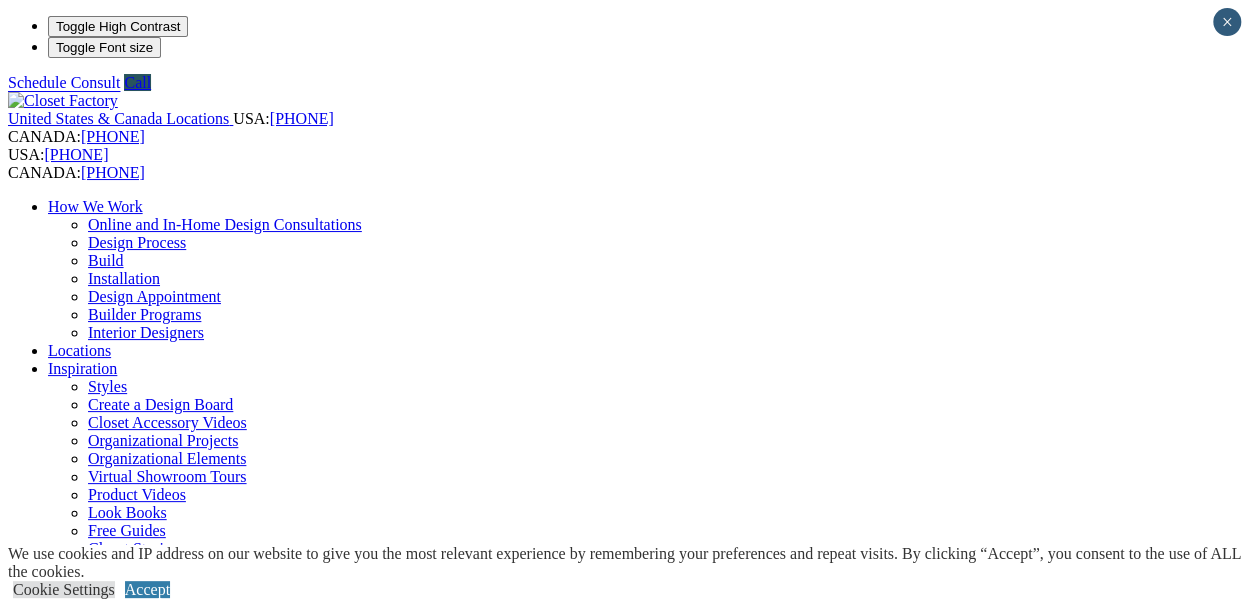 click on "Garage" at bounding box center [71, 1012] 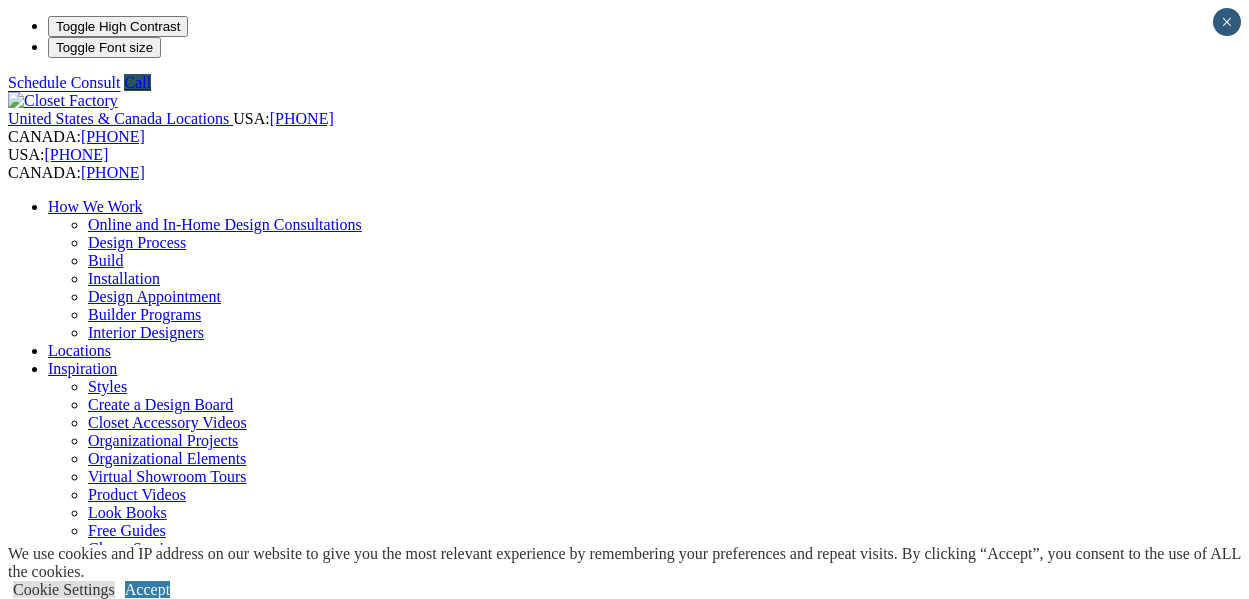 scroll, scrollTop: 184, scrollLeft: 0, axis: vertical 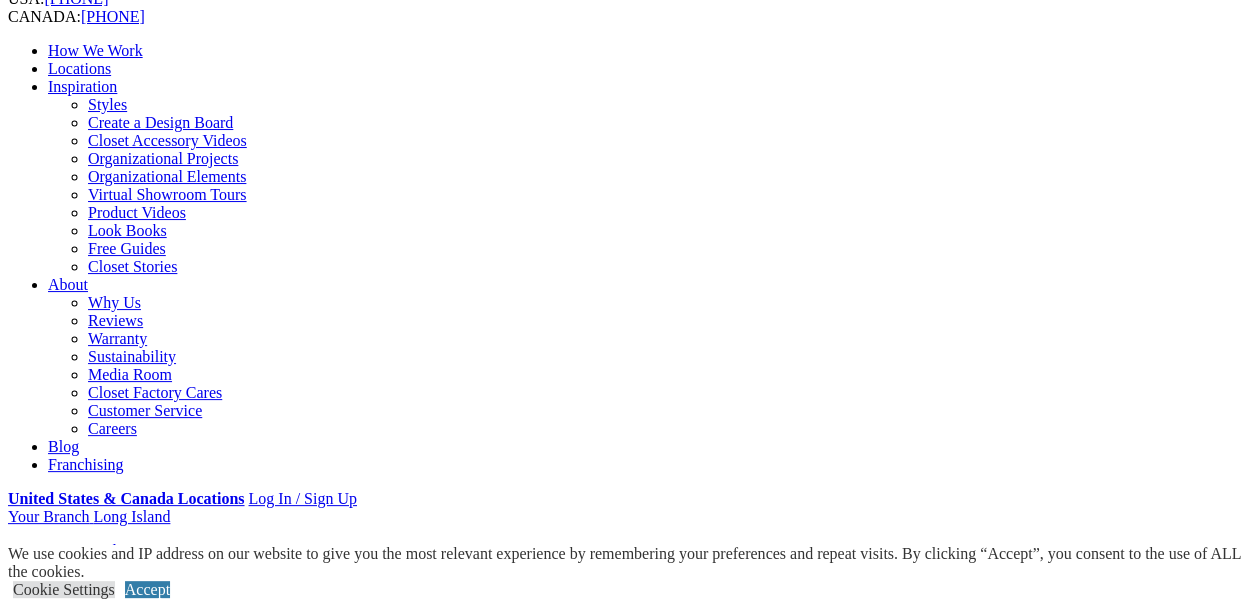 click on "Styles" at bounding box center [107, 104] 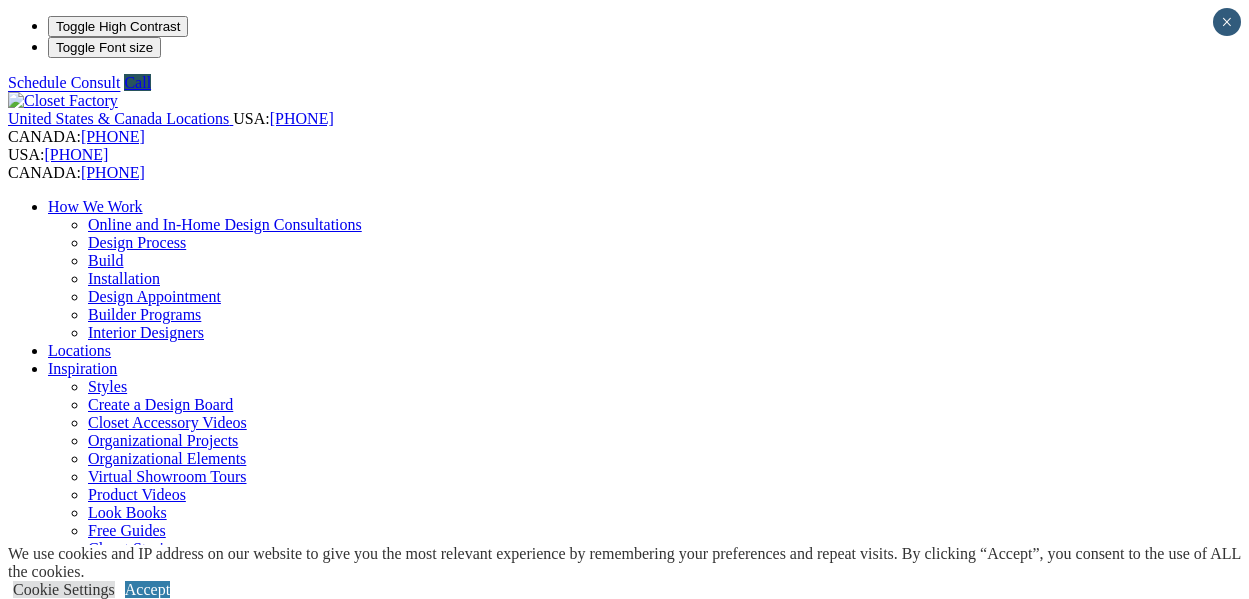 scroll, scrollTop: 0, scrollLeft: 0, axis: both 